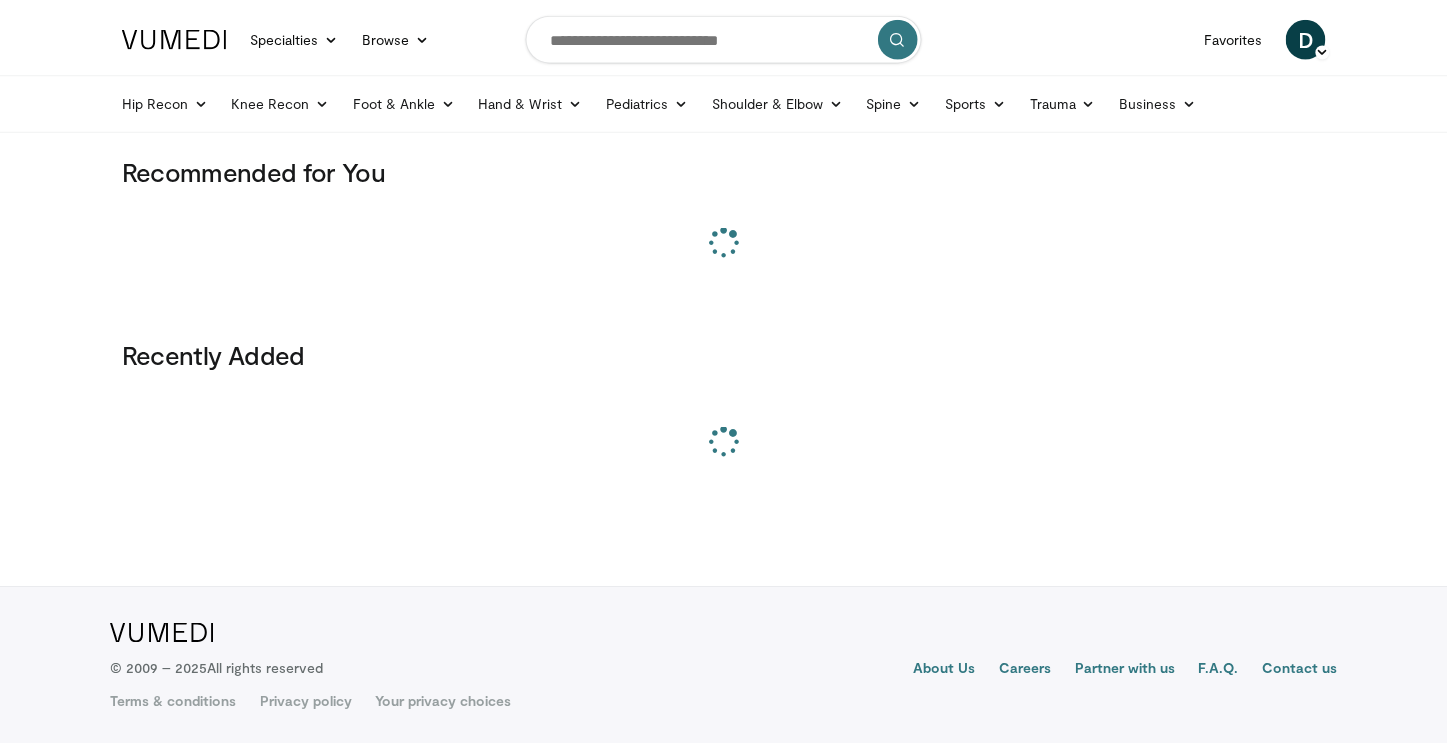 scroll, scrollTop: 0, scrollLeft: 0, axis: both 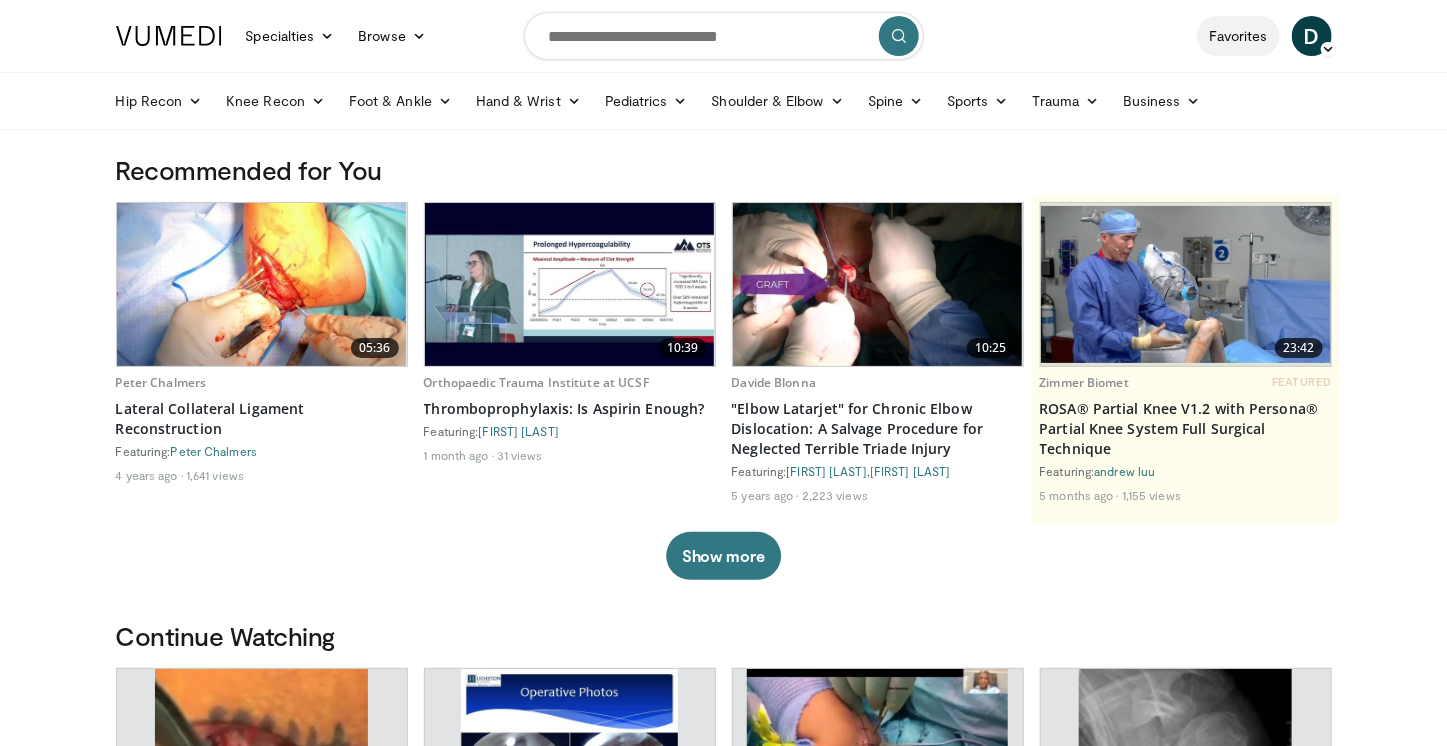 click on "Favorites" at bounding box center [1238, 36] 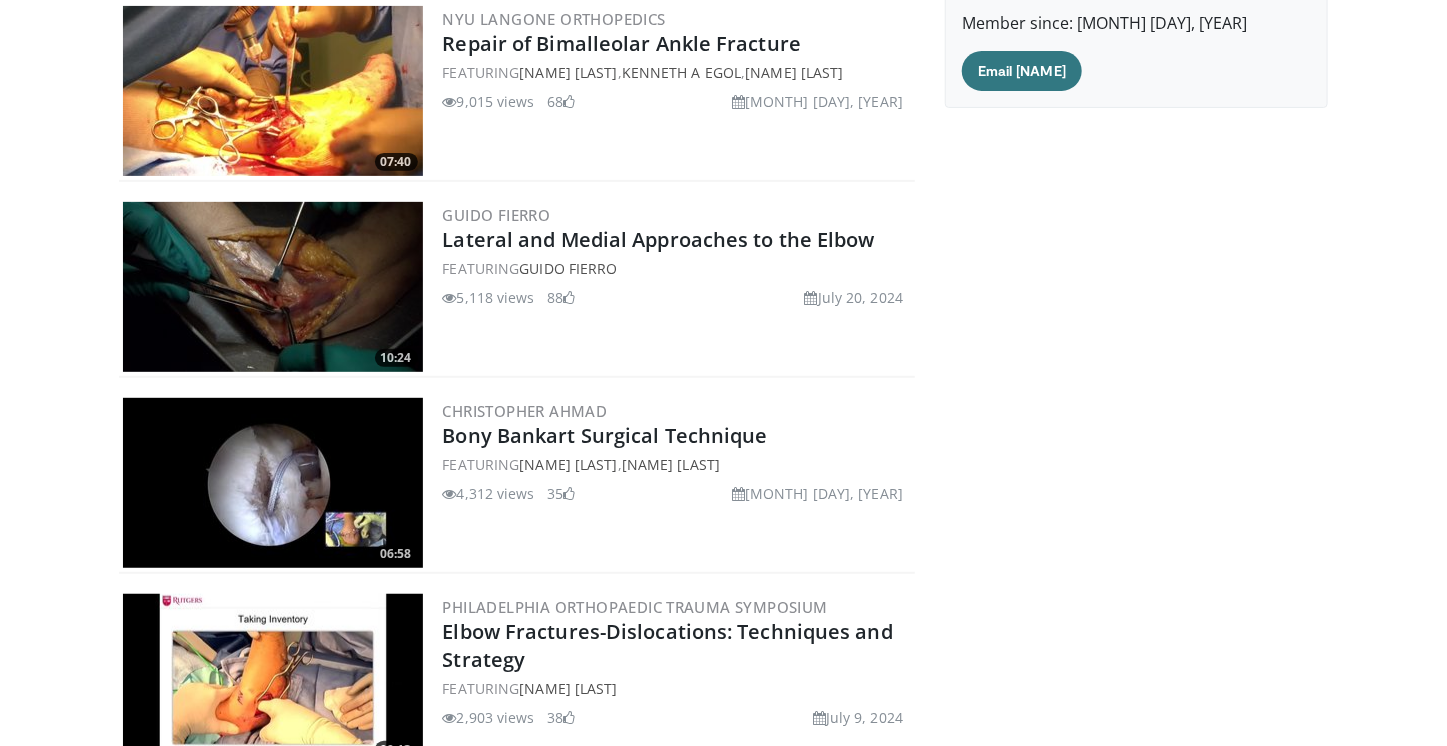 scroll, scrollTop: 0, scrollLeft: 0, axis: both 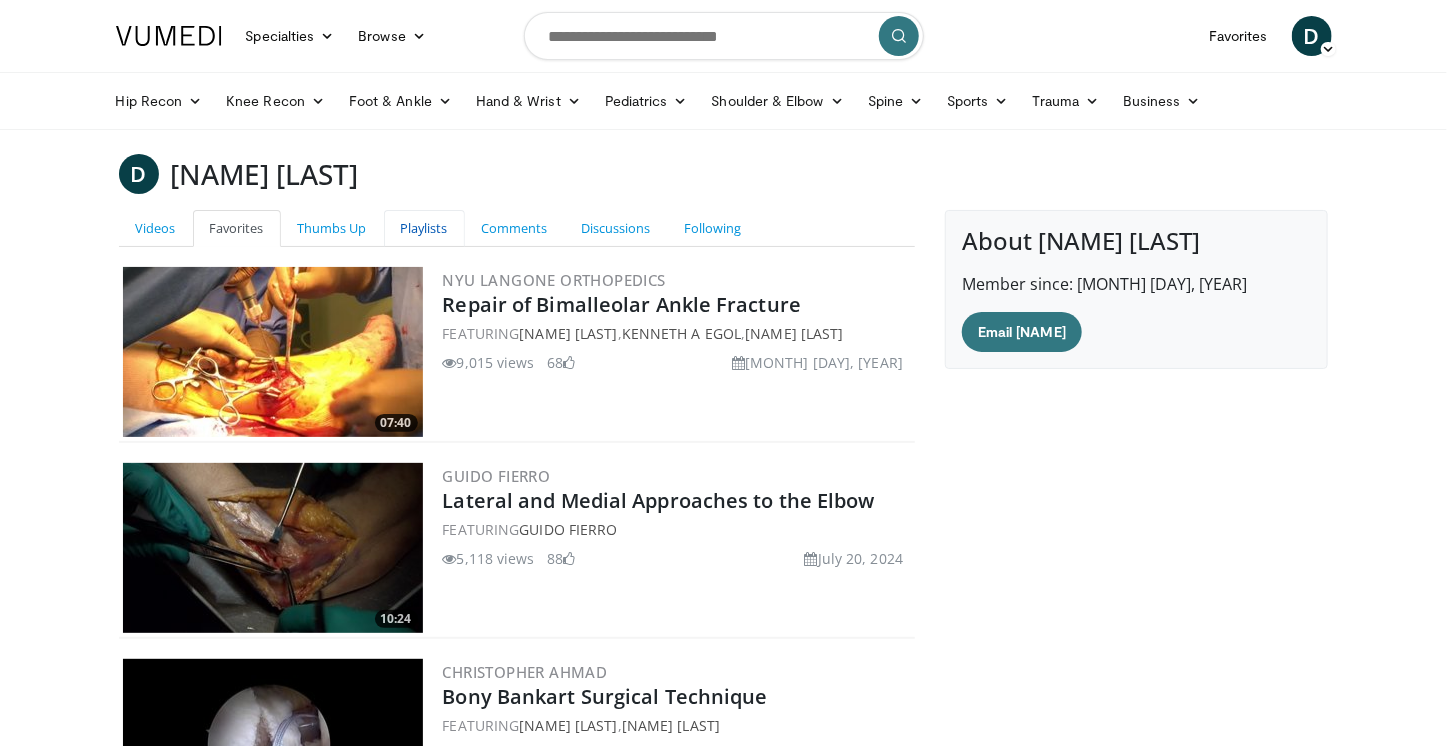 click on "Playlists" at bounding box center (424, 228) 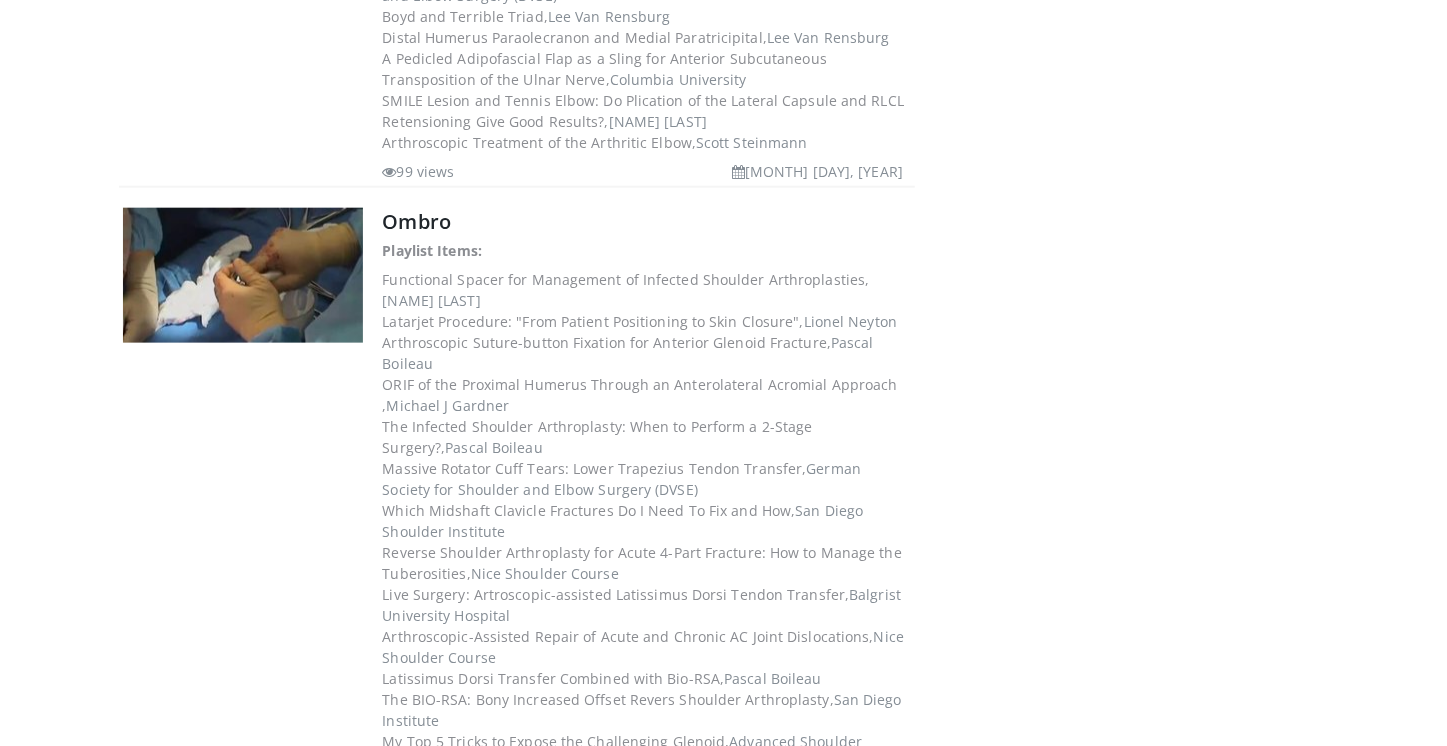 scroll, scrollTop: 913, scrollLeft: 0, axis: vertical 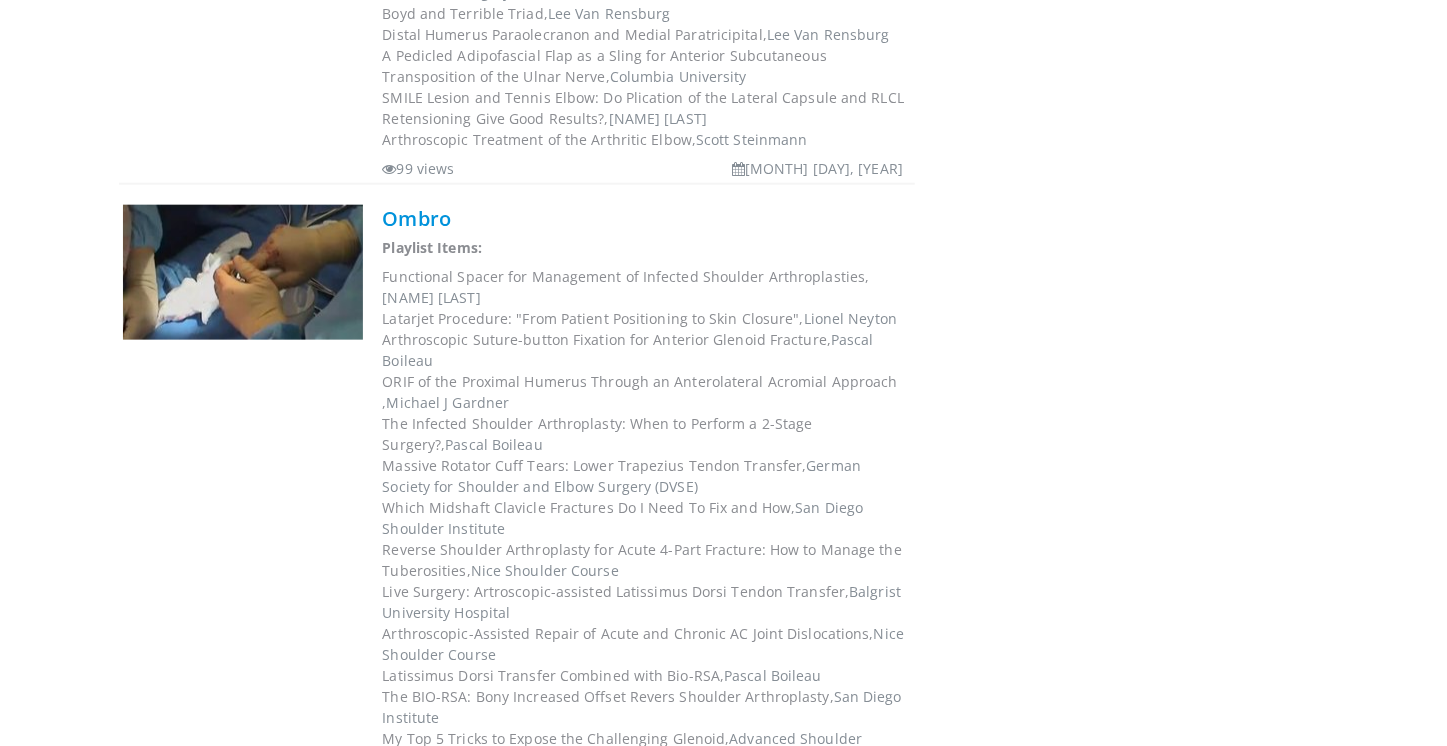 click on "Ombro" at bounding box center (417, 218) 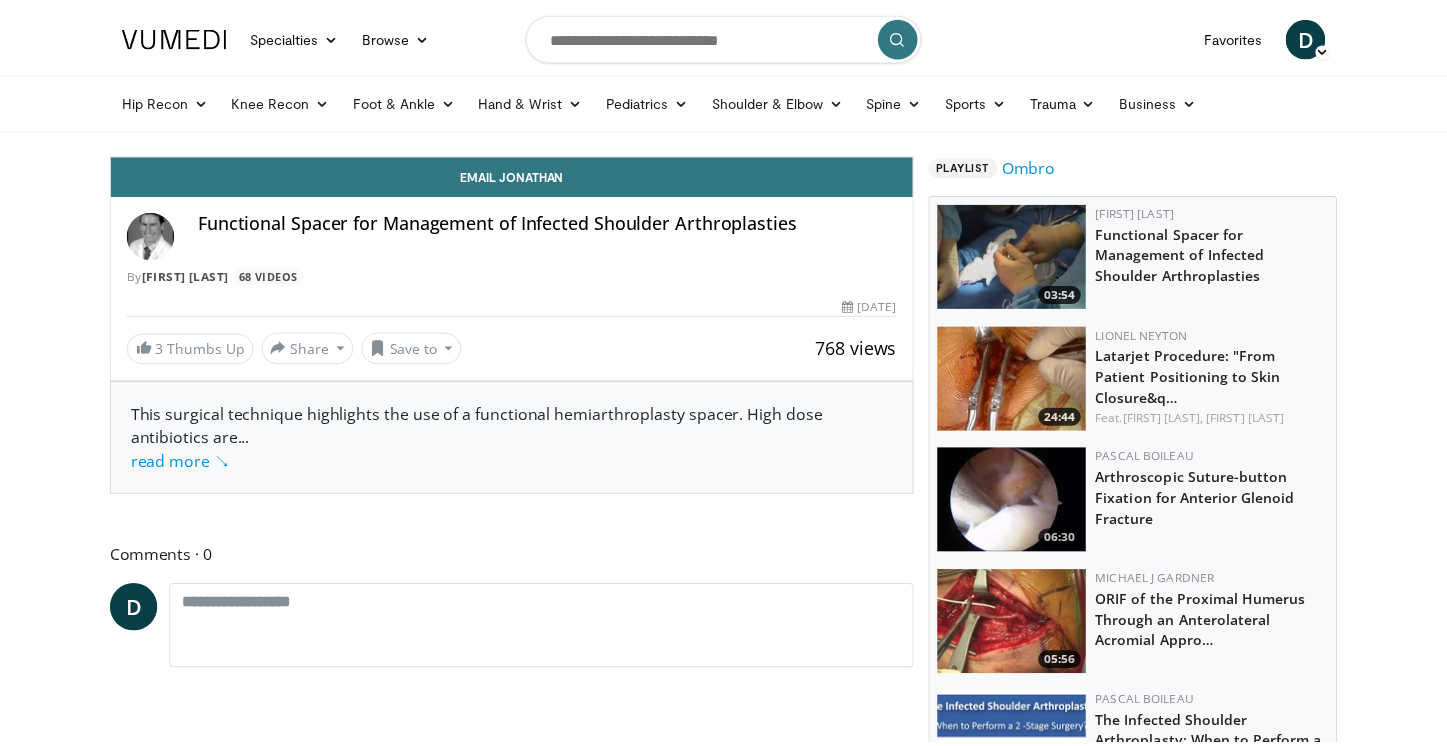 scroll, scrollTop: 0, scrollLeft: 0, axis: both 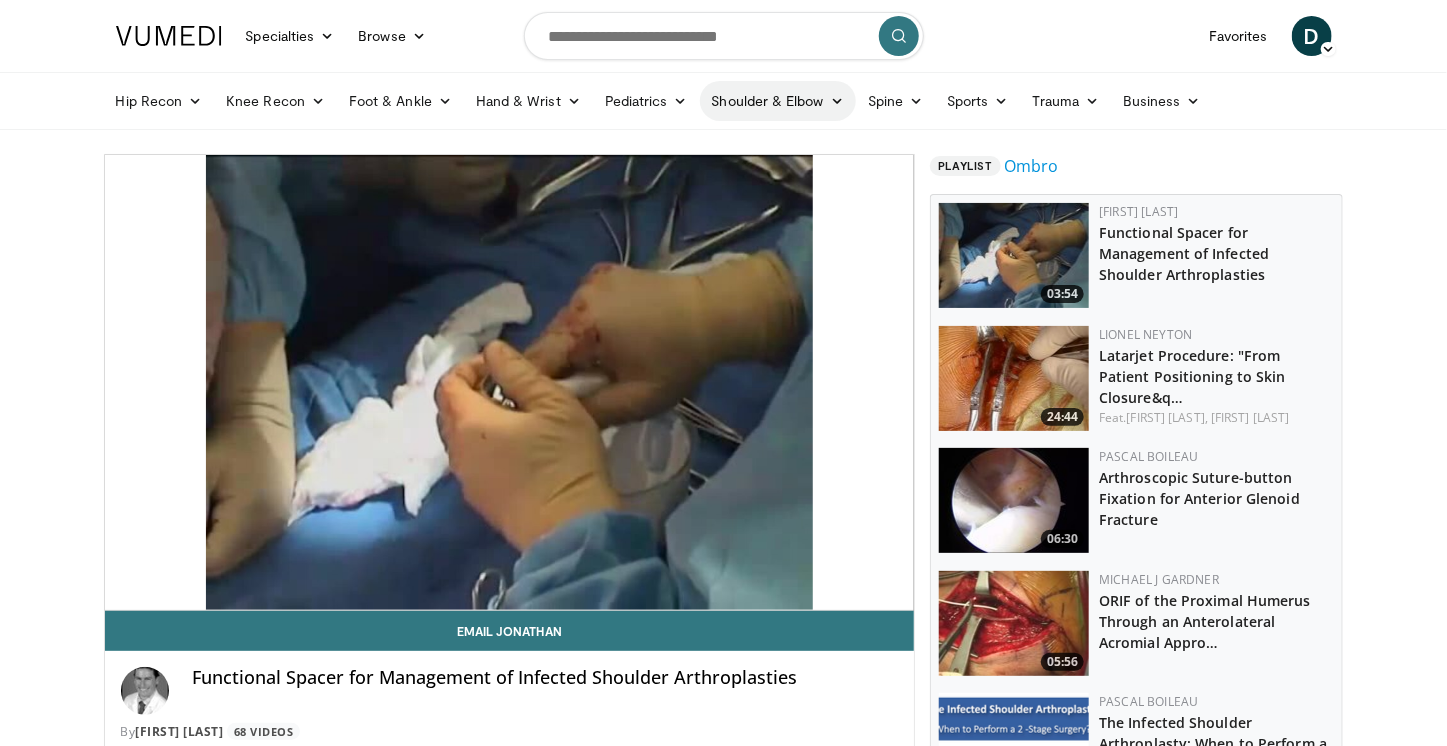 click on "Shoulder & Elbow" at bounding box center (778, 101) 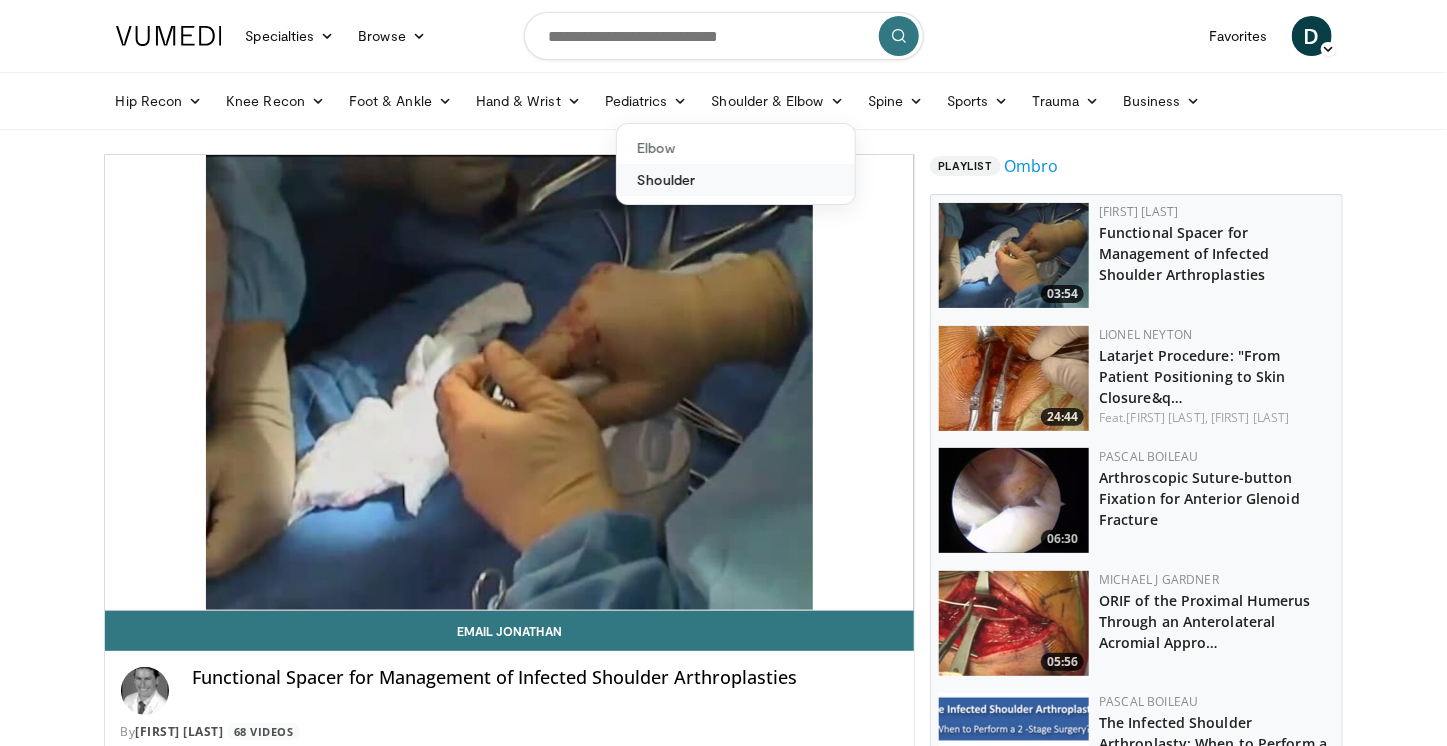 click on "Shoulder" at bounding box center (736, 180) 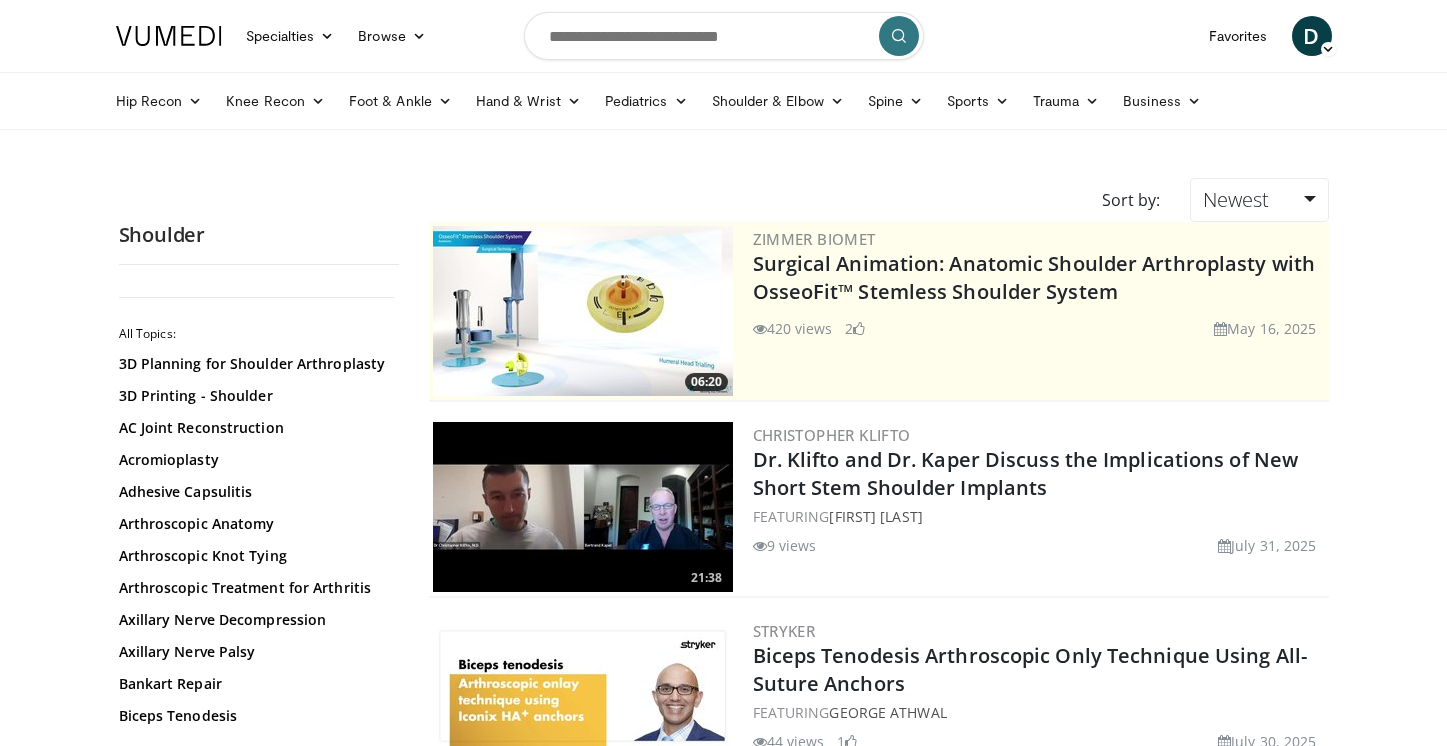 scroll, scrollTop: 0, scrollLeft: 0, axis: both 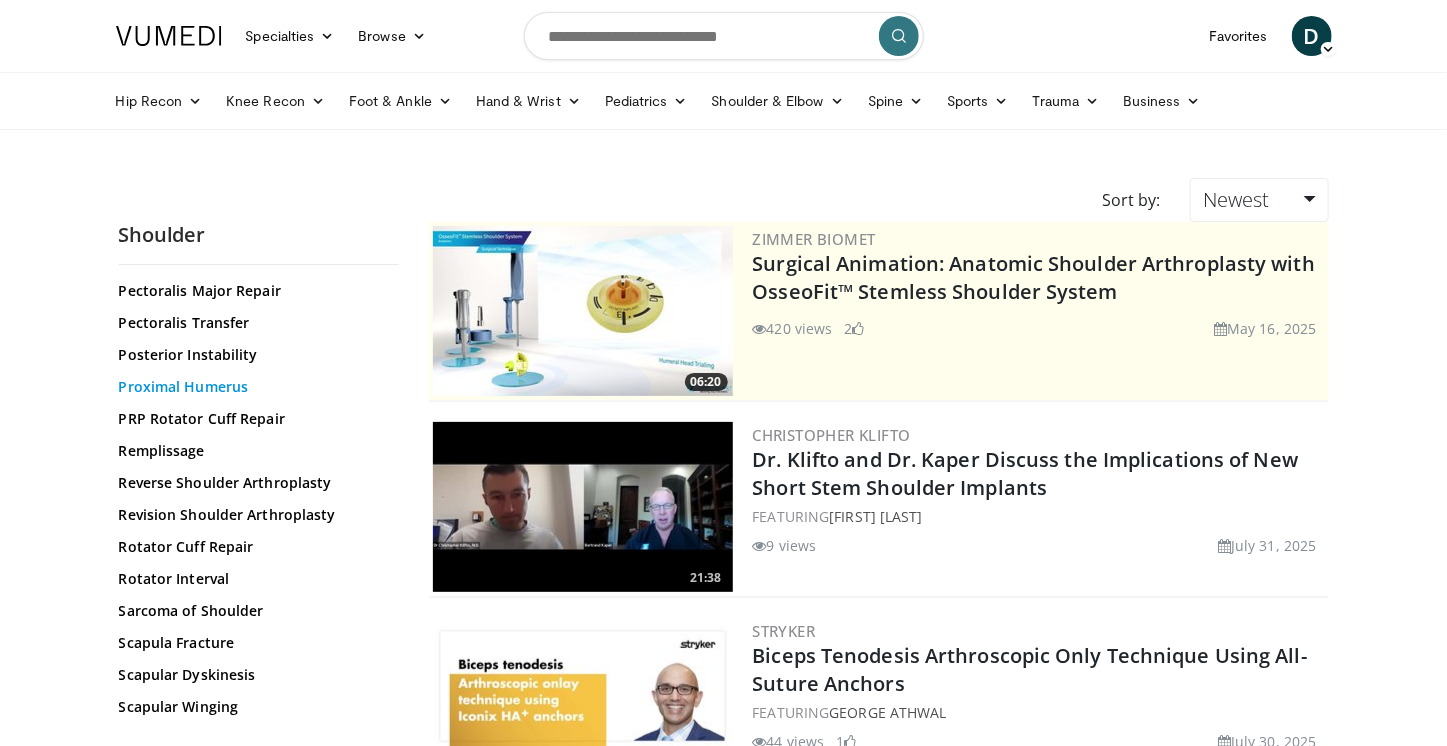 click on "Proximal Humerus" at bounding box center (254, 387) 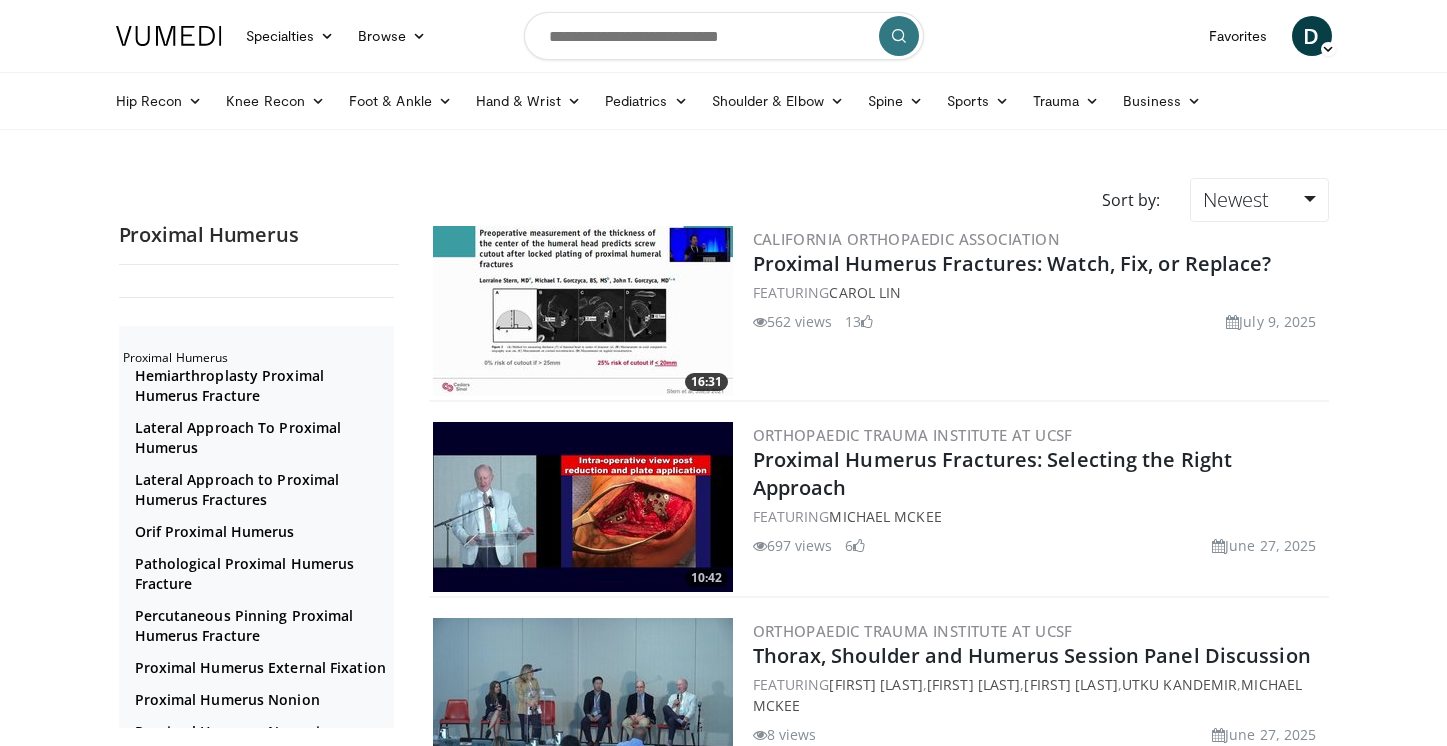 scroll, scrollTop: 0, scrollLeft: 0, axis: both 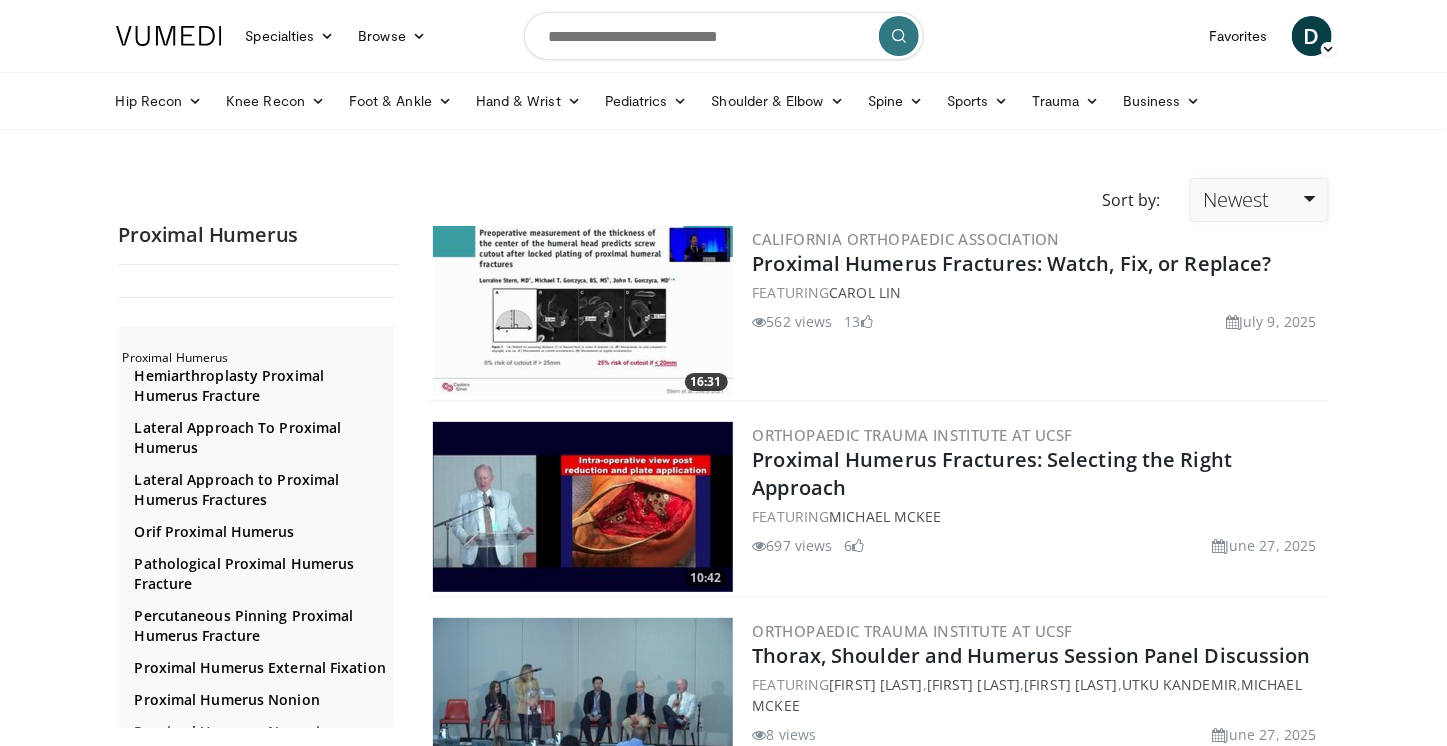 click on "Newest" at bounding box center (1259, 200) 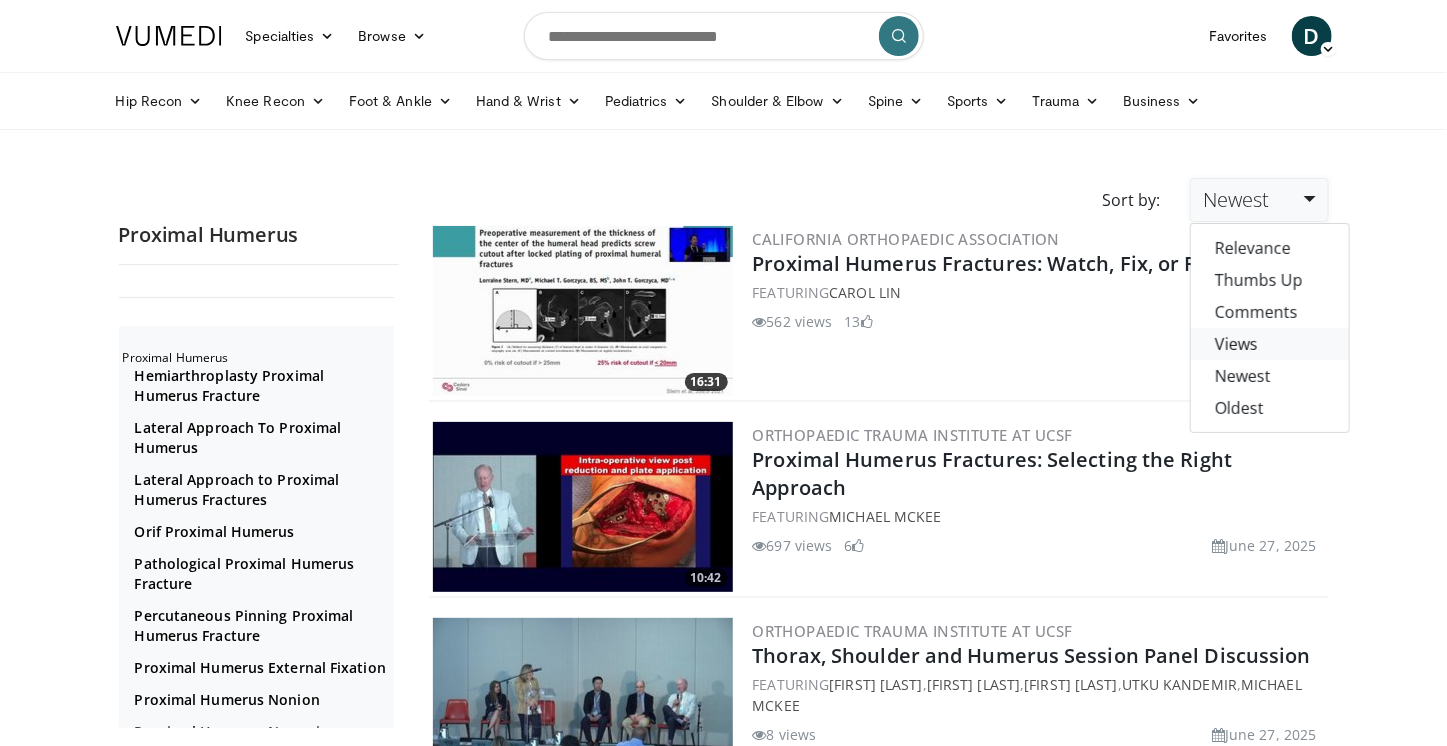 click on "Views" at bounding box center [1270, 344] 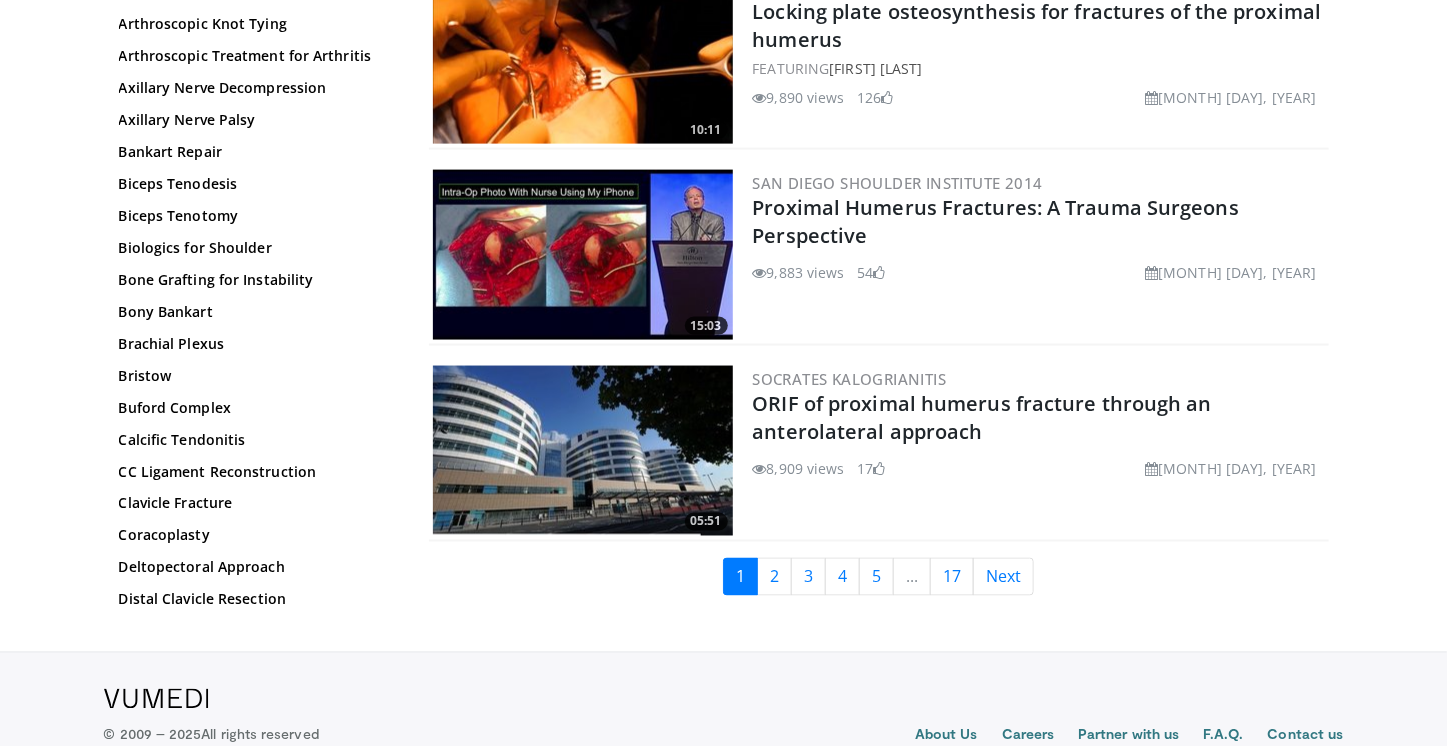 scroll, scrollTop: 4618, scrollLeft: 0, axis: vertical 